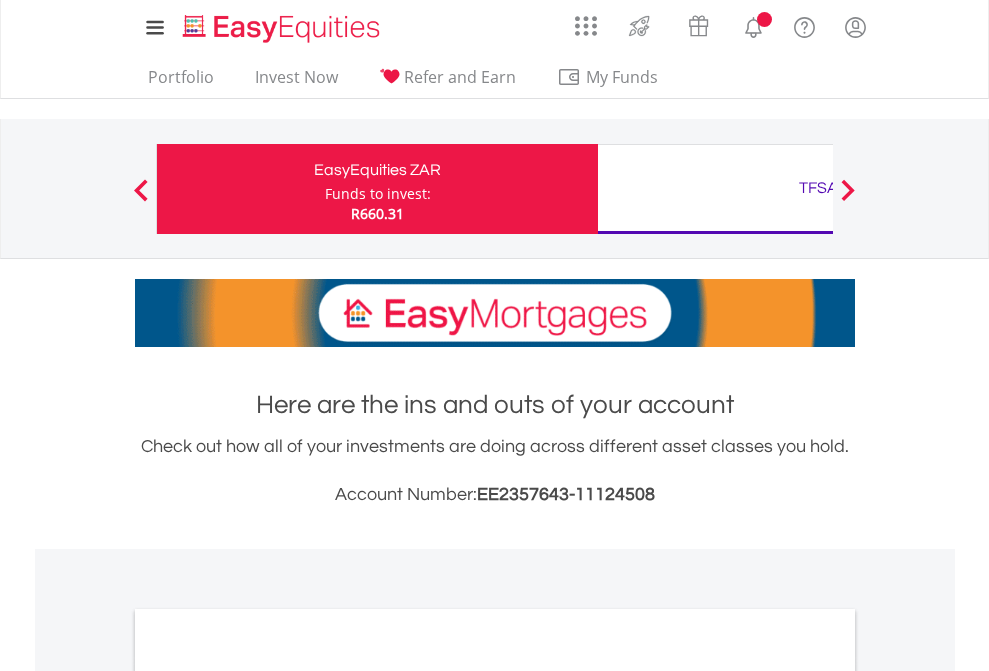 scroll, scrollTop: 0, scrollLeft: 0, axis: both 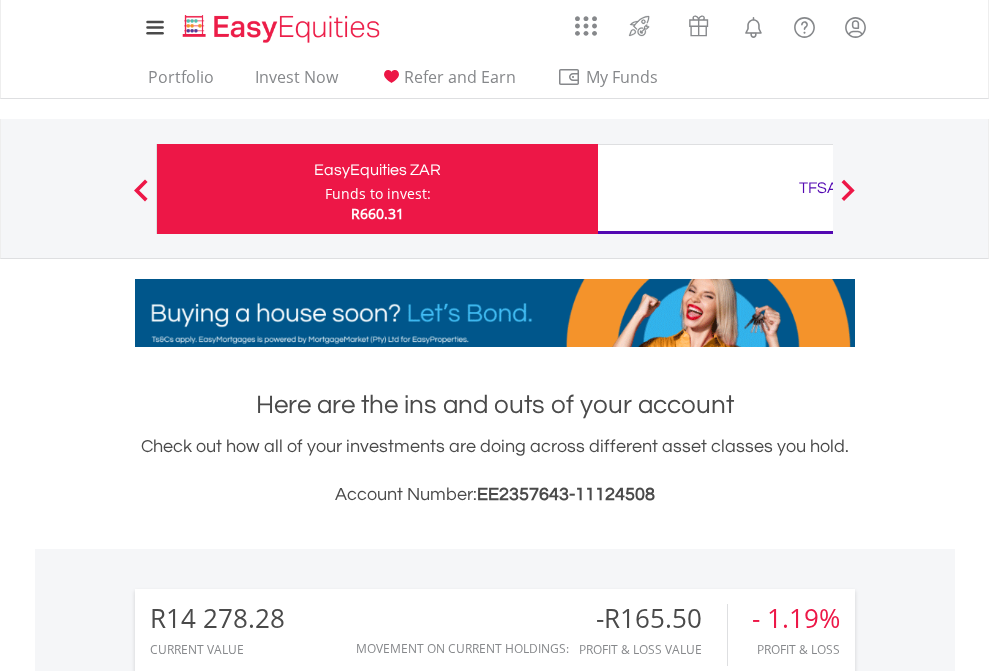 click on "Funds to invest:" at bounding box center [378, 194] 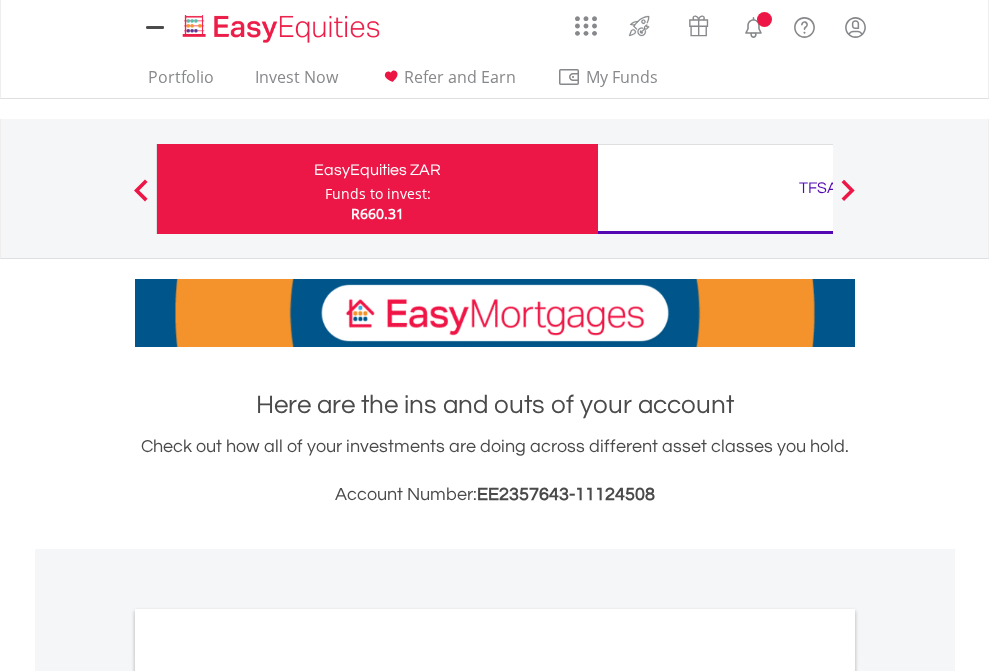 scroll, scrollTop: 0, scrollLeft: 0, axis: both 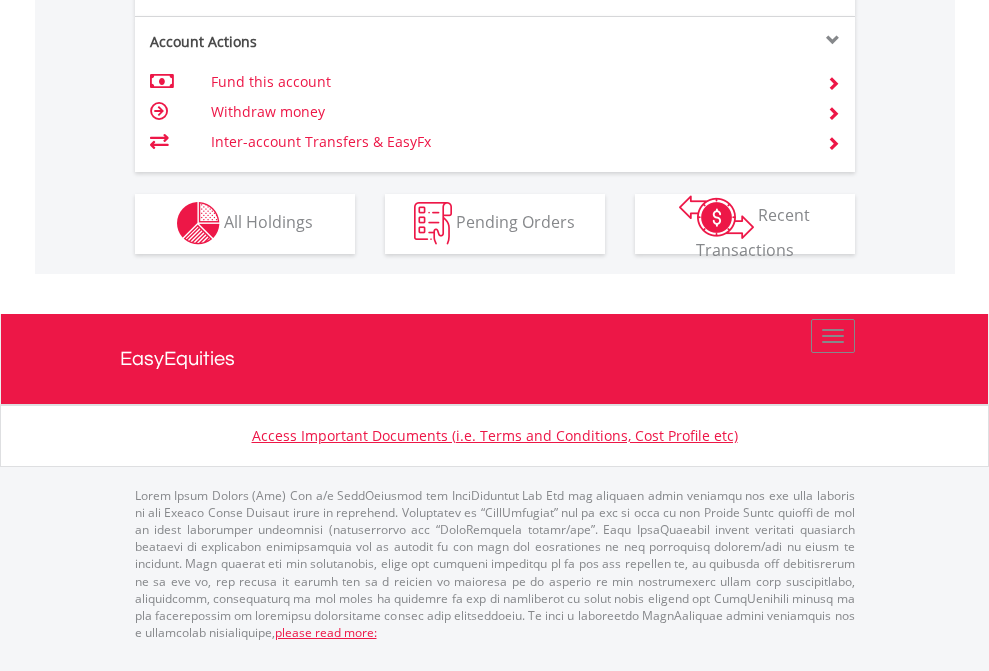 click on "Investment types" at bounding box center [706, -337] 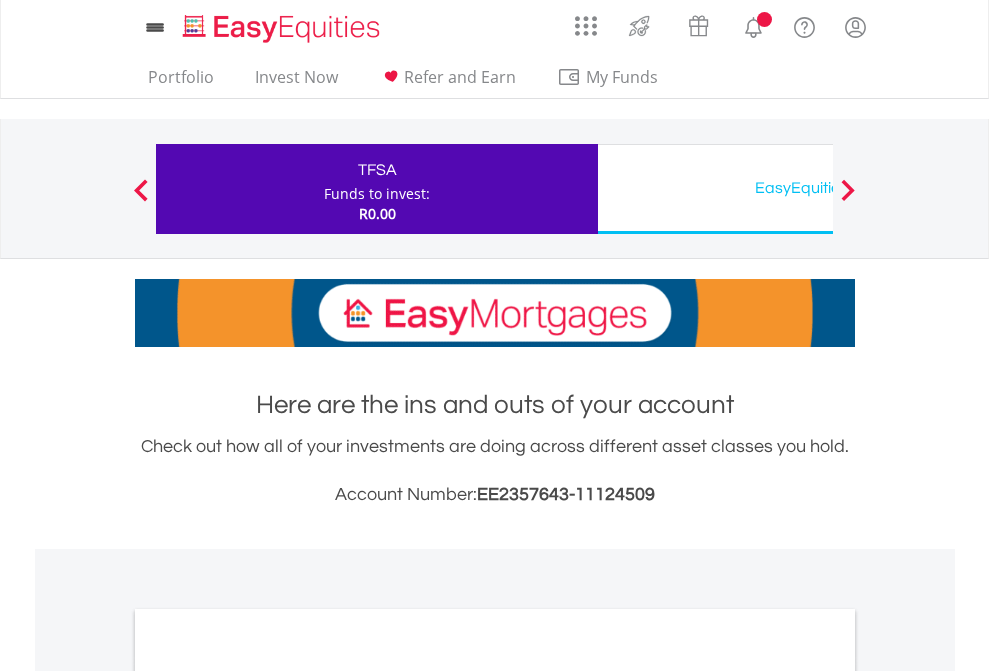 scroll, scrollTop: 0, scrollLeft: 0, axis: both 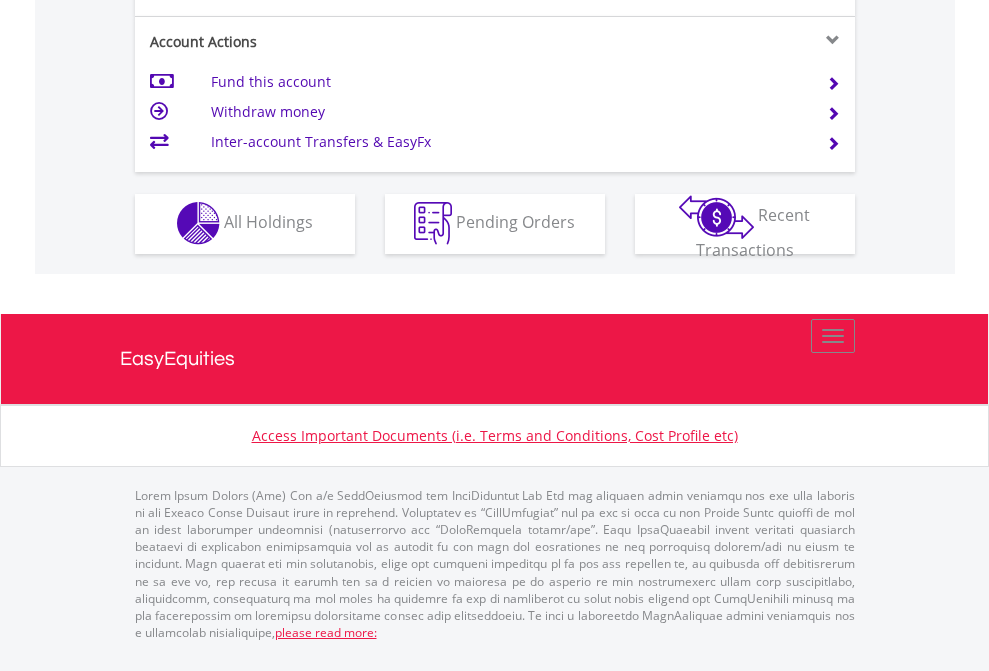 click on "Investment types" at bounding box center [706, -353] 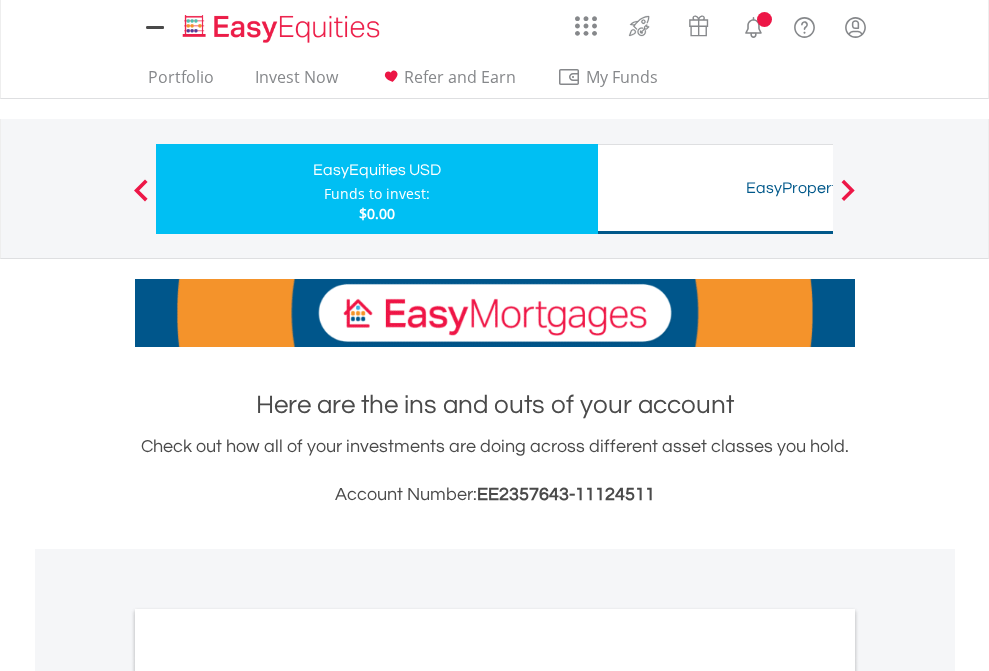 scroll, scrollTop: 0, scrollLeft: 0, axis: both 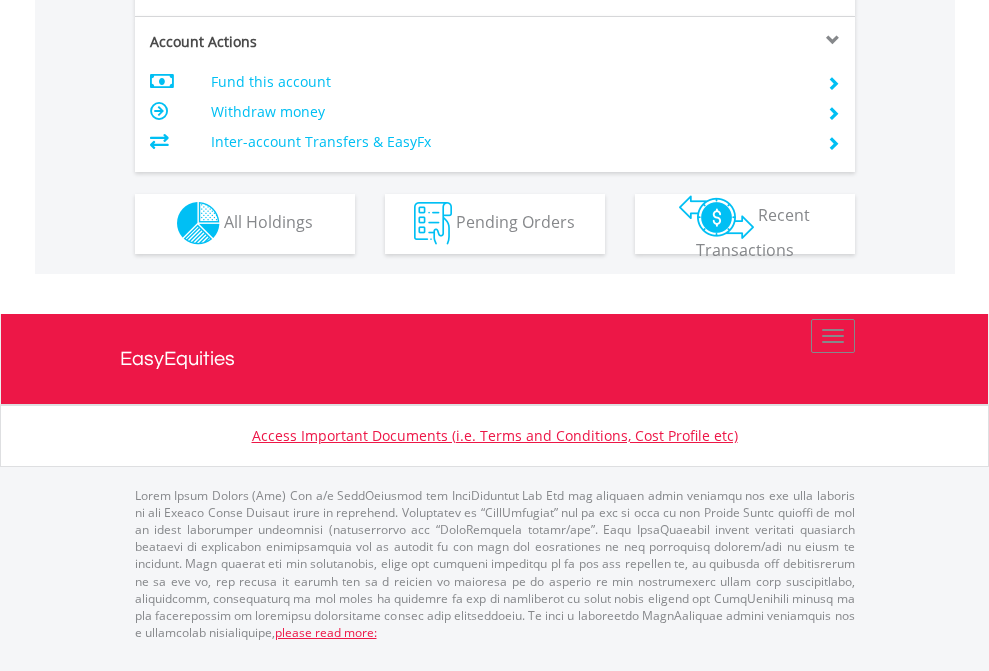 click on "Investment types" at bounding box center [706, -353] 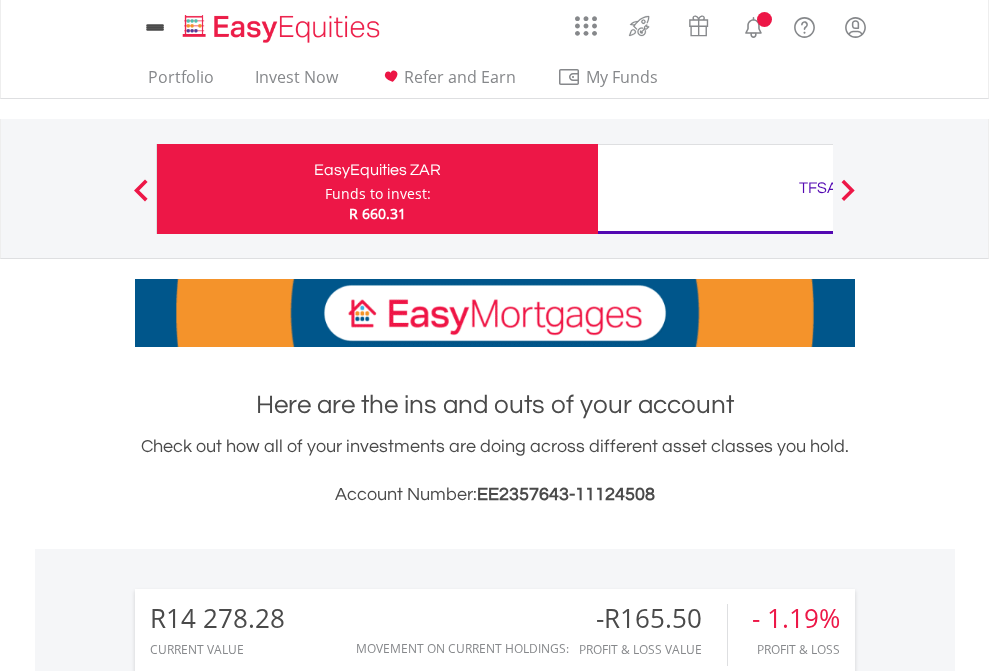 scroll, scrollTop: 0, scrollLeft: 0, axis: both 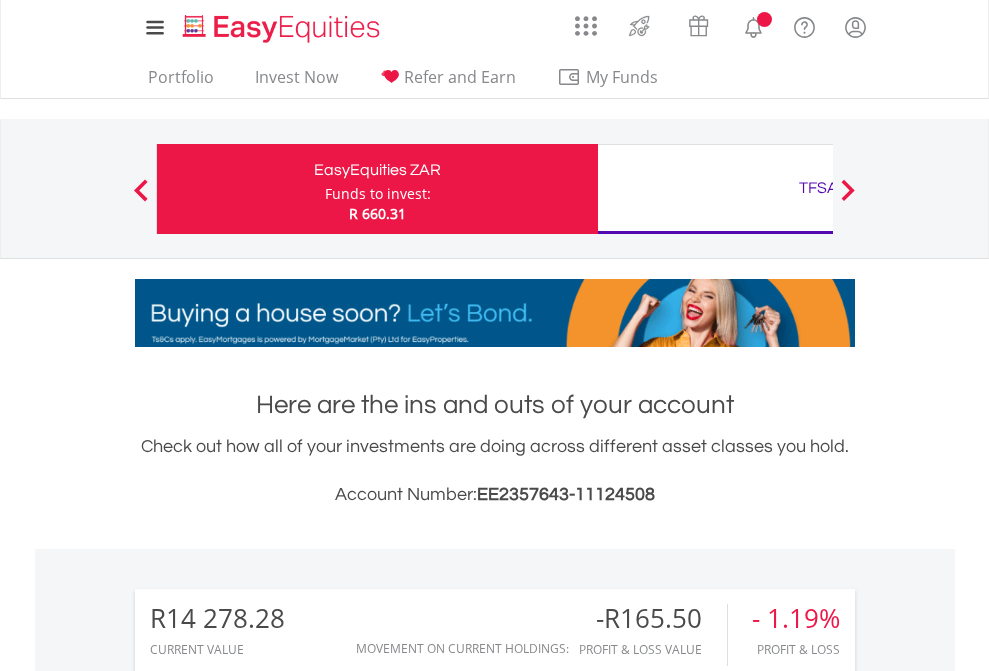 click on "All Holdings" at bounding box center [268, 1466] 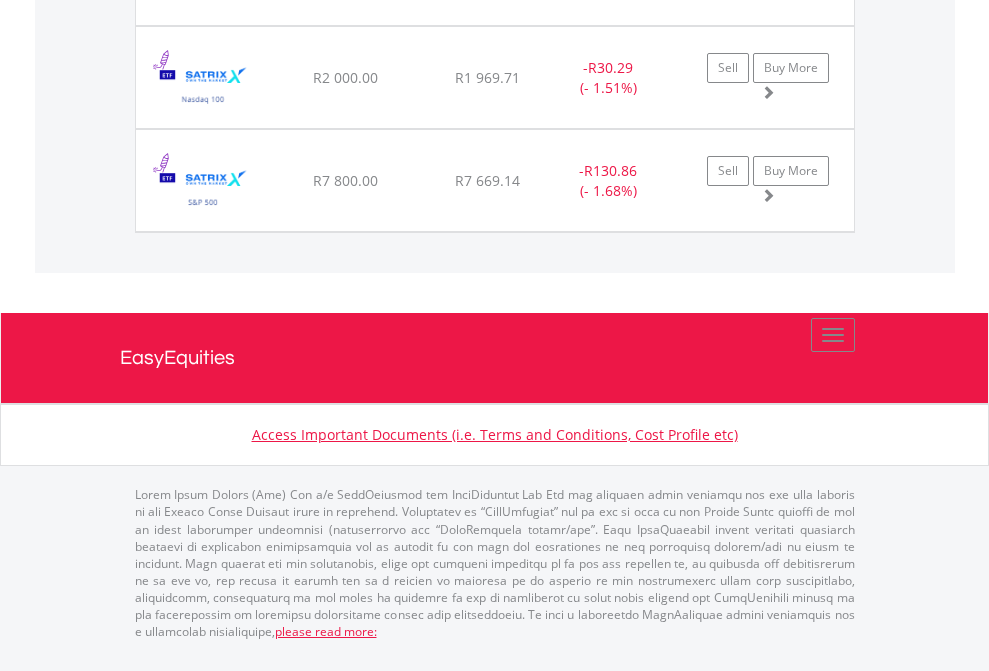 click on "TFSA" at bounding box center [818, -1648] 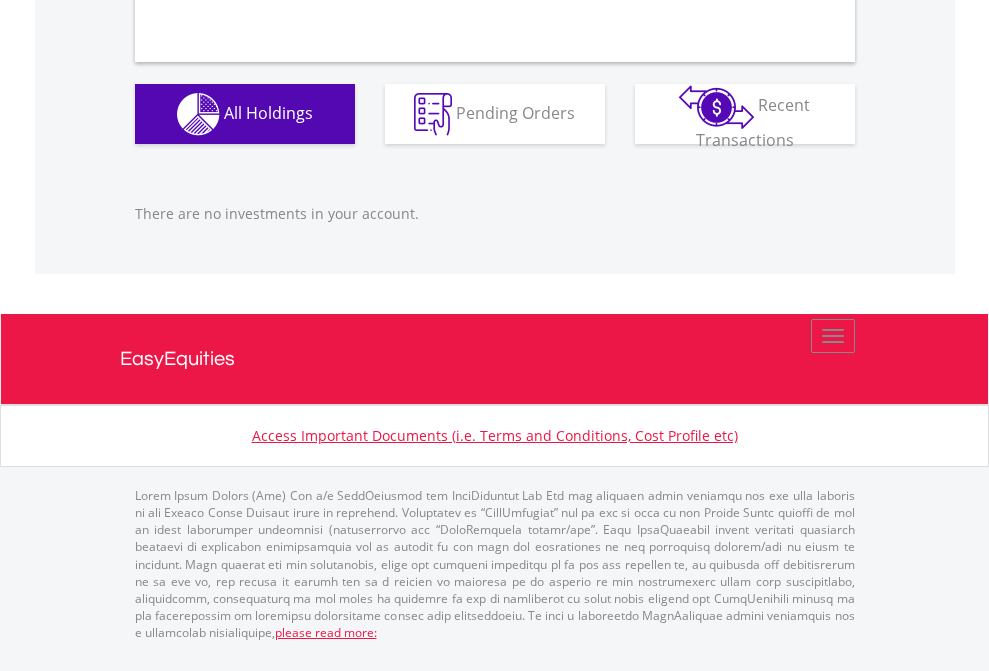 scroll, scrollTop: 1980, scrollLeft: 0, axis: vertical 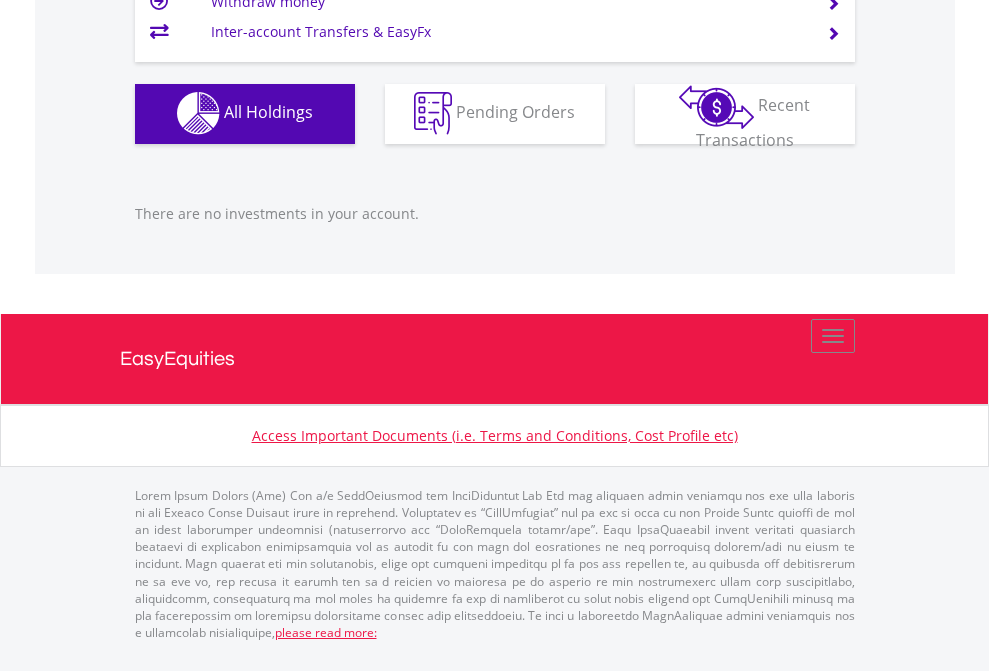 click on "EasyEquities USD" at bounding box center (818, -1142) 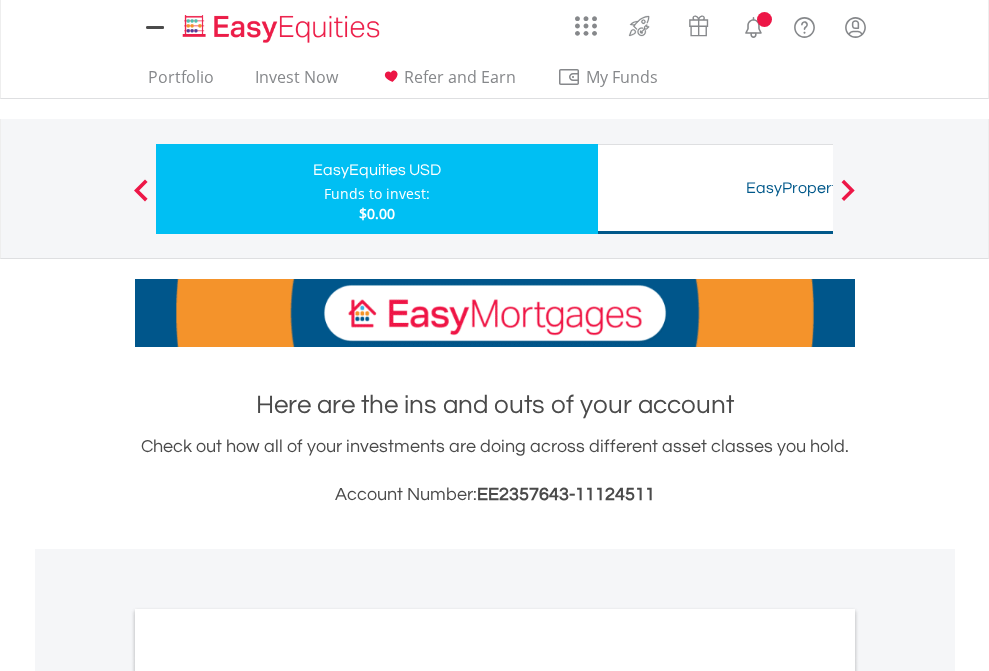 scroll, scrollTop: 0, scrollLeft: 0, axis: both 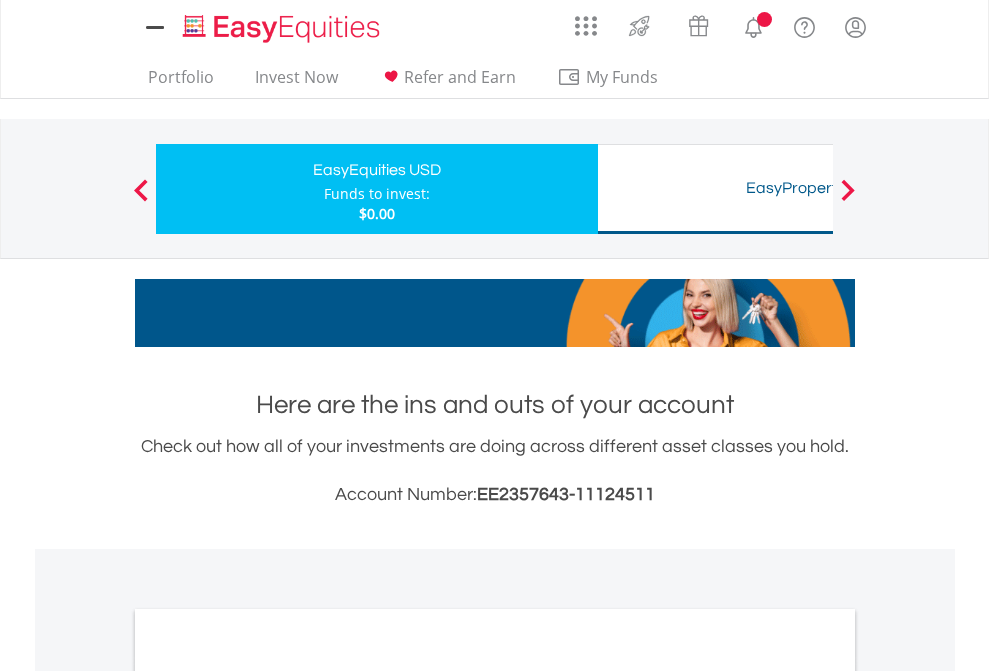 click on "All Holdings" at bounding box center [268, 1096] 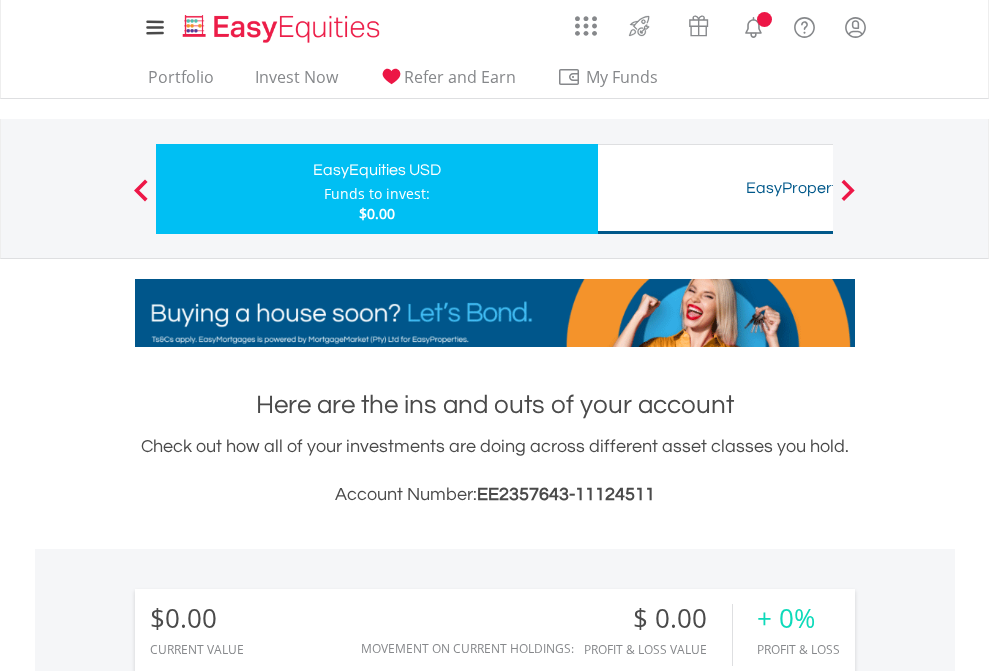 scroll, scrollTop: 1202, scrollLeft: 0, axis: vertical 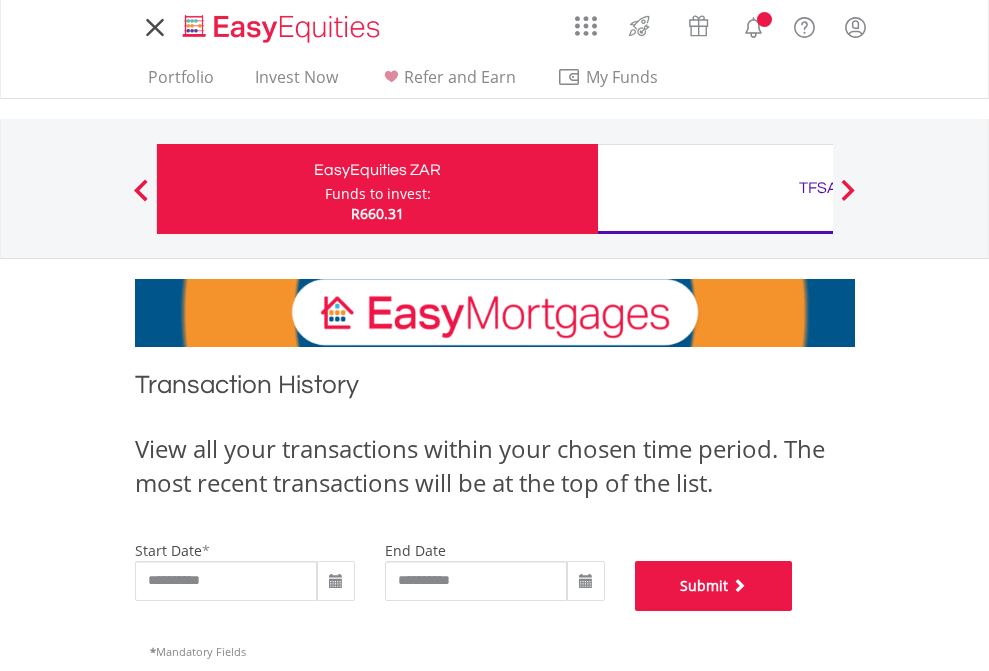 click on "Submit" at bounding box center [714, 586] 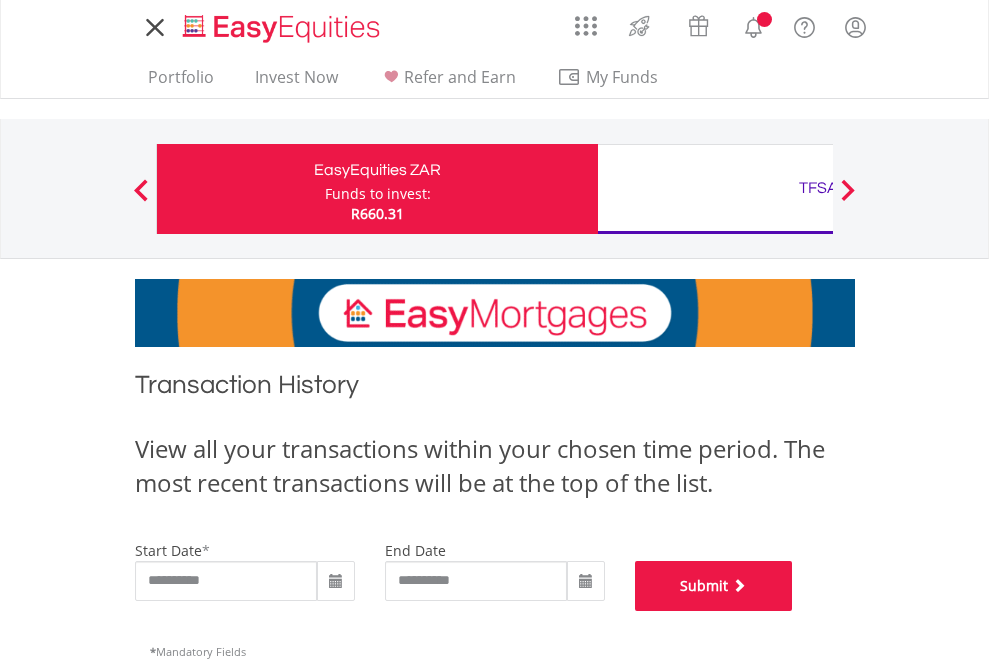 scroll, scrollTop: 811, scrollLeft: 0, axis: vertical 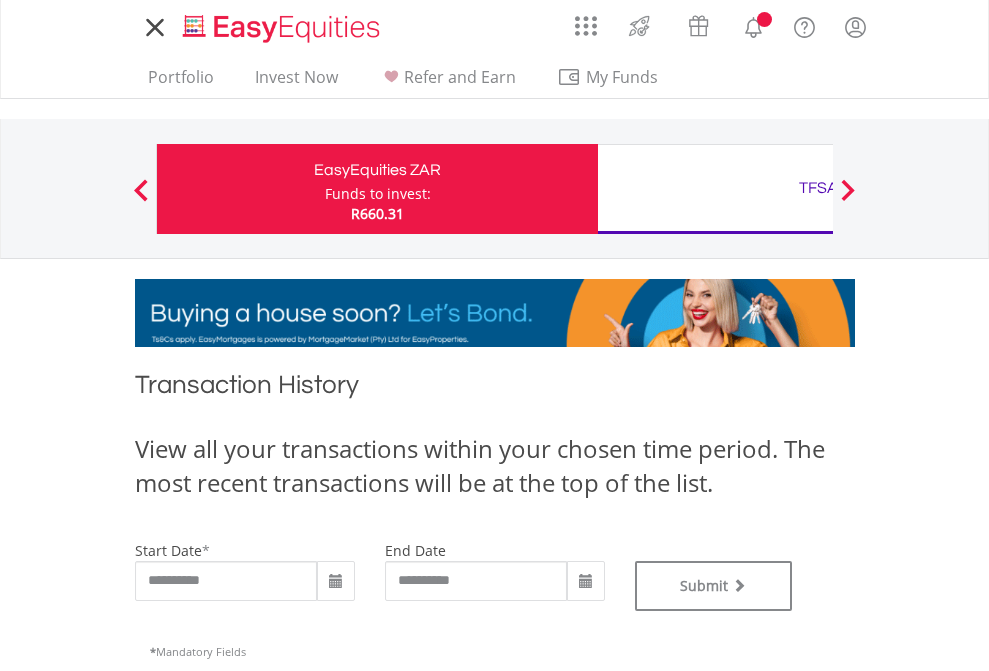 click on "TFSA" at bounding box center [818, 188] 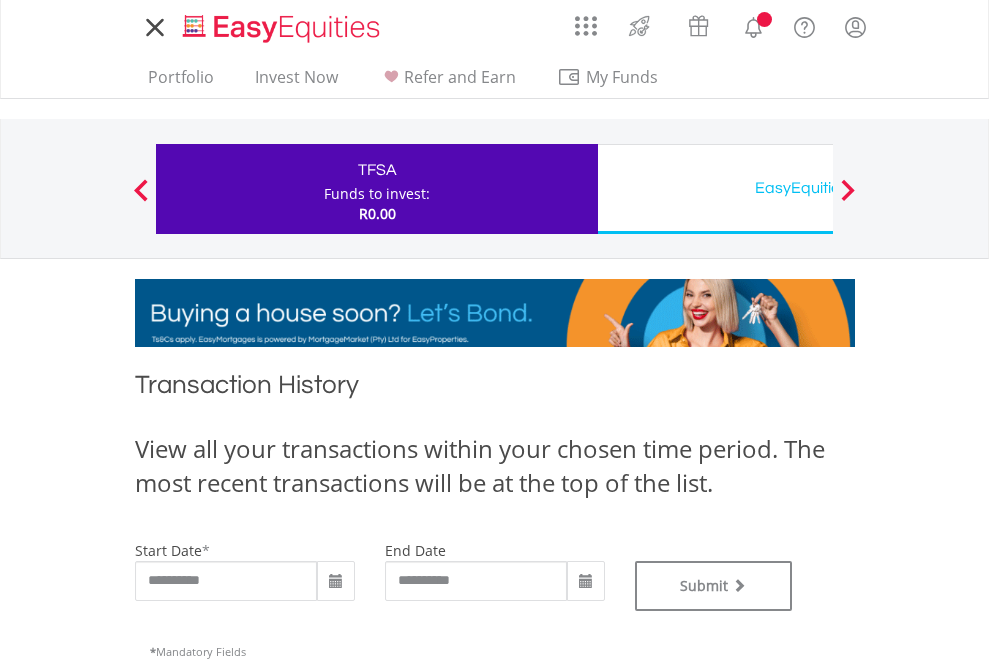 scroll, scrollTop: 0, scrollLeft: 0, axis: both 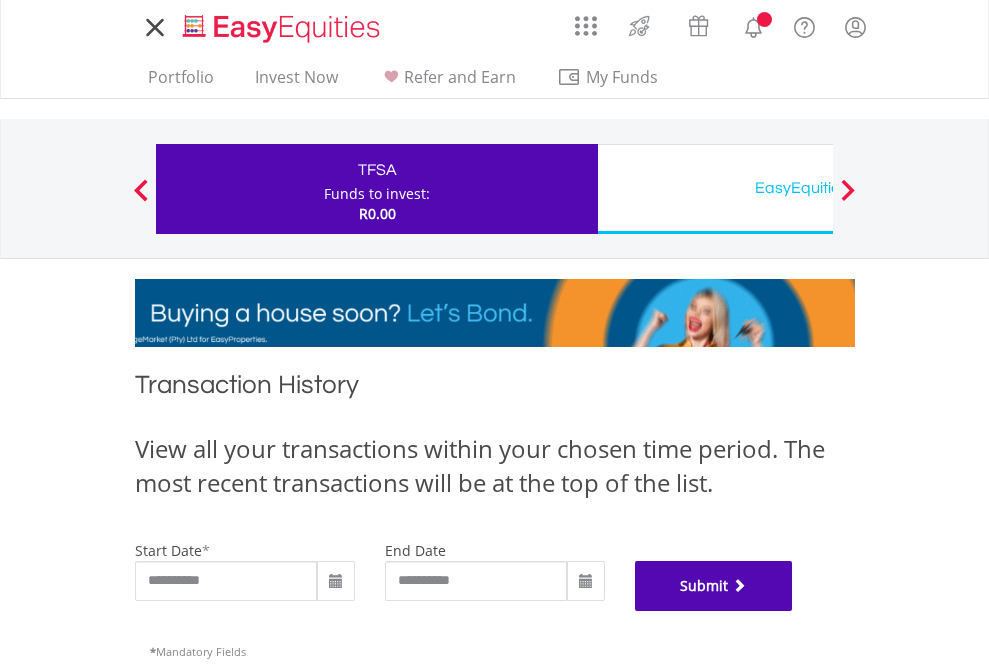 click on "Submit" at bounding box center (714, 586) 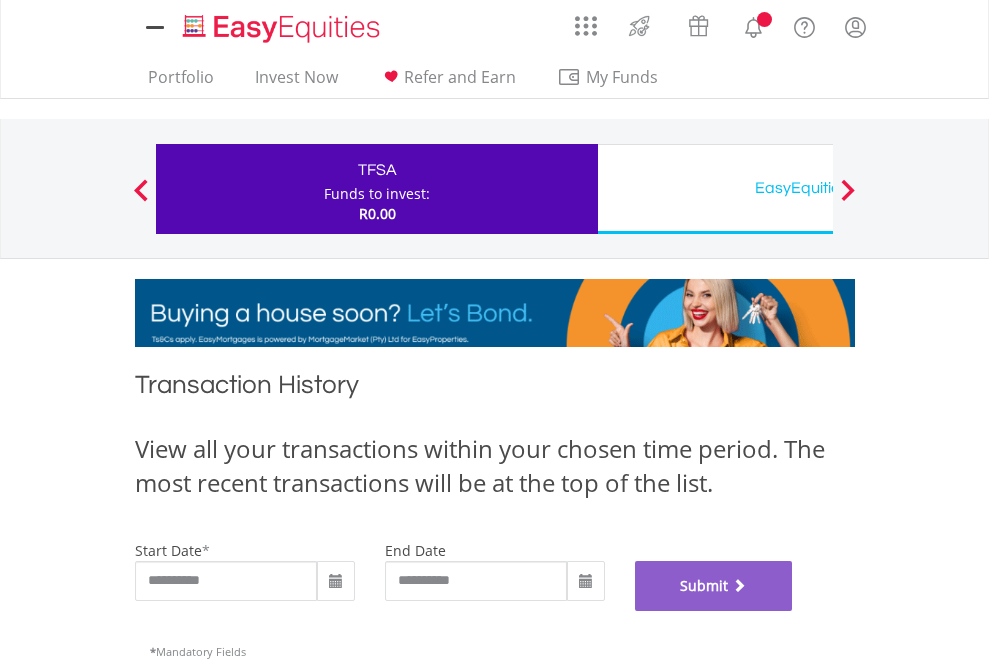 scroll, scrollTop: 811, scrollLeft: 0, axis: vertical 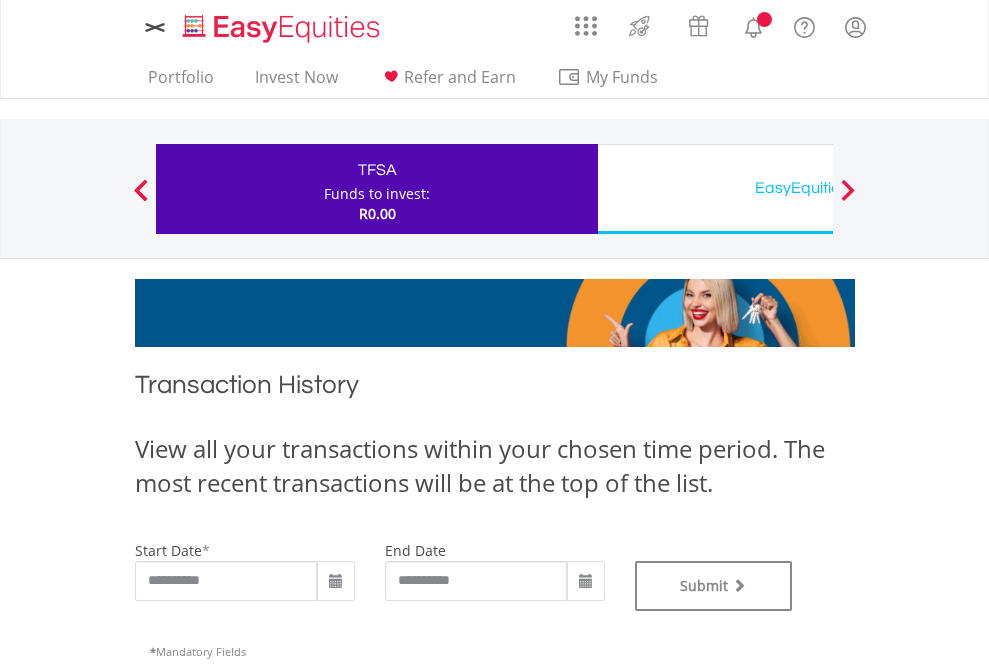 click on "EasyEquities USD" at bounding box center (818, 188) 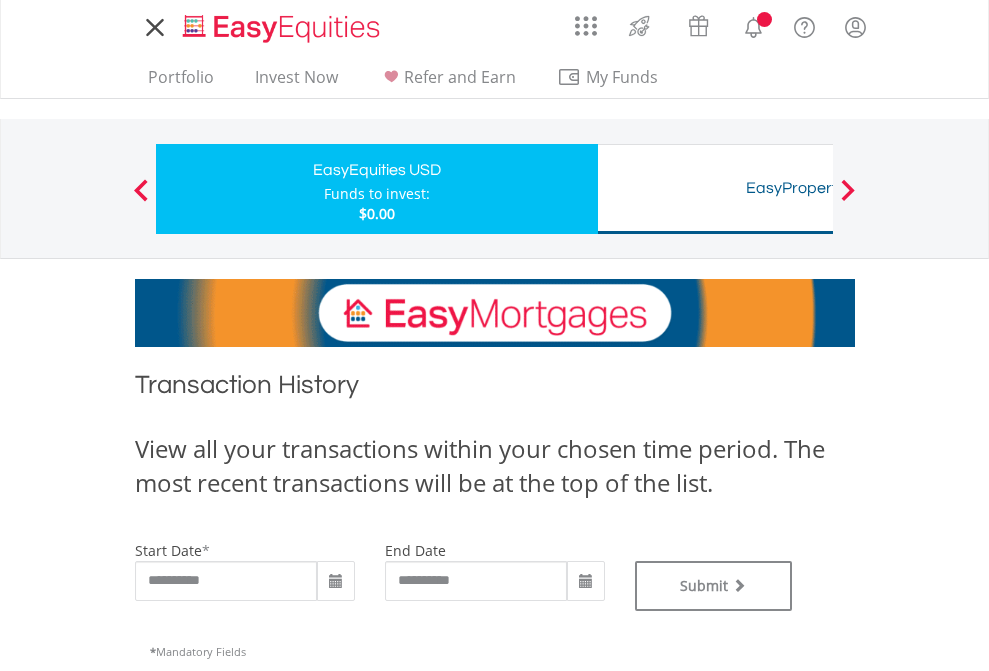 scroll, scrollTop: 0, scrollLeft: 0, axis: both 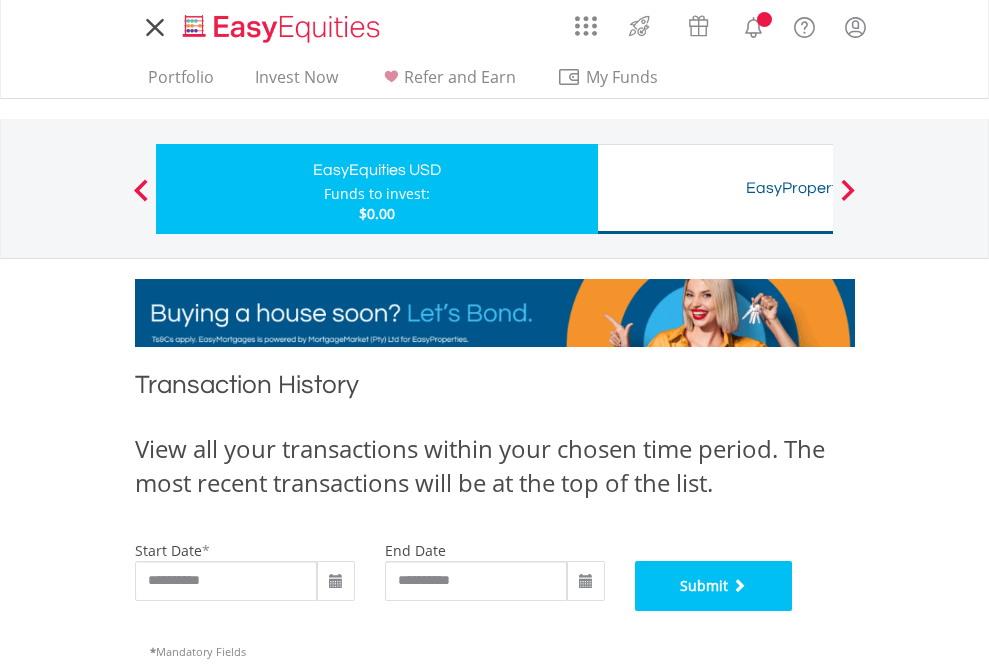 click on "Submit" at bounding box center [714, 586] 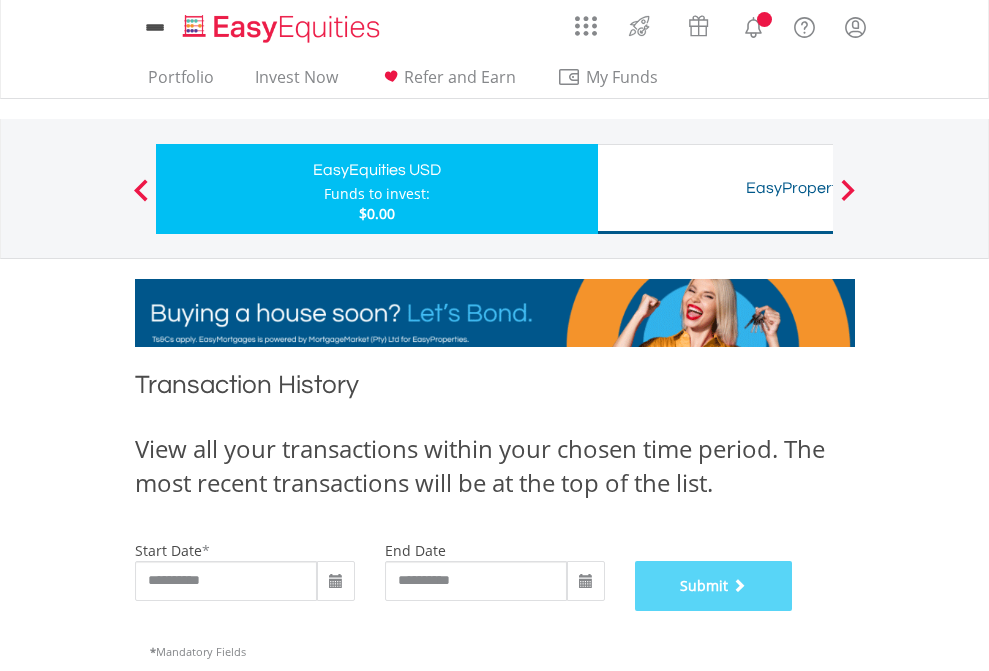 scroll, scrollTop: 811, scrollLeft: 0, axis: vertical 